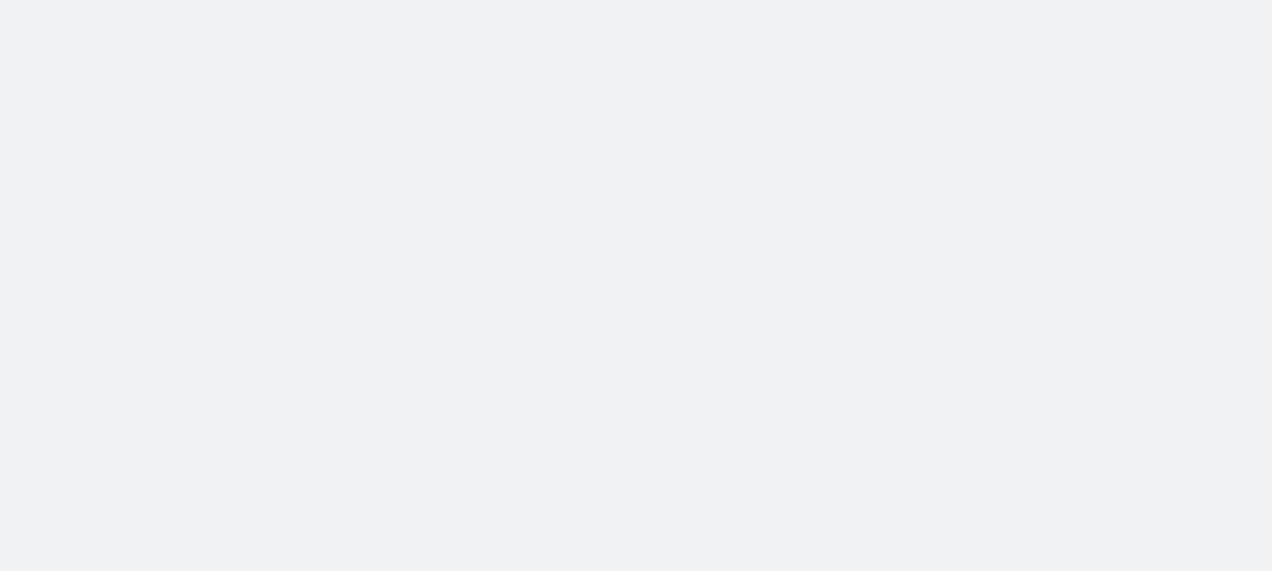 scroll, scrollTop: 0, scrollLeft: 0, axis: both 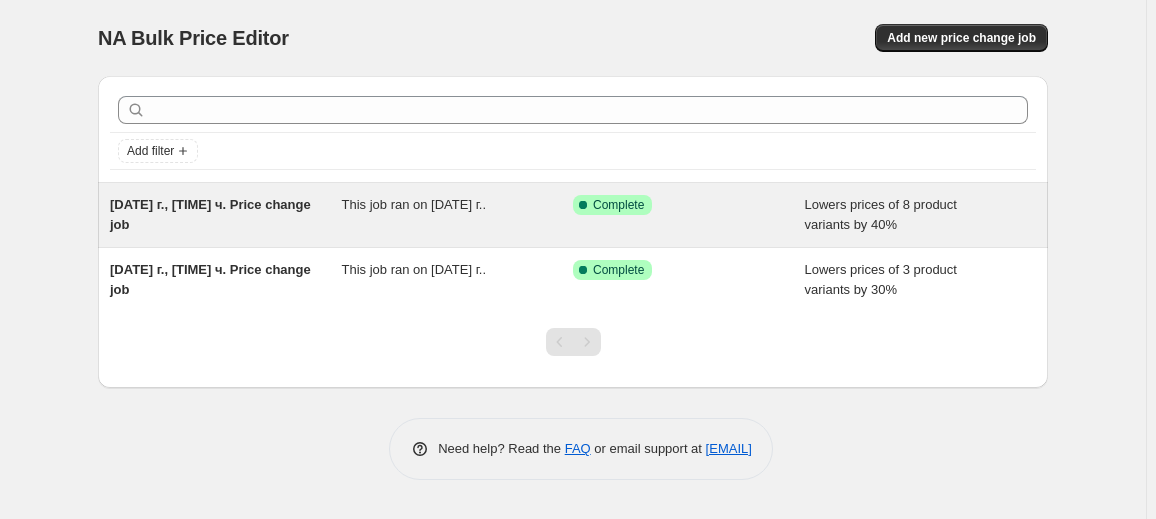click on "[DATE] г., [TIME] ч. Price change job" at bounding box center (226, 215) 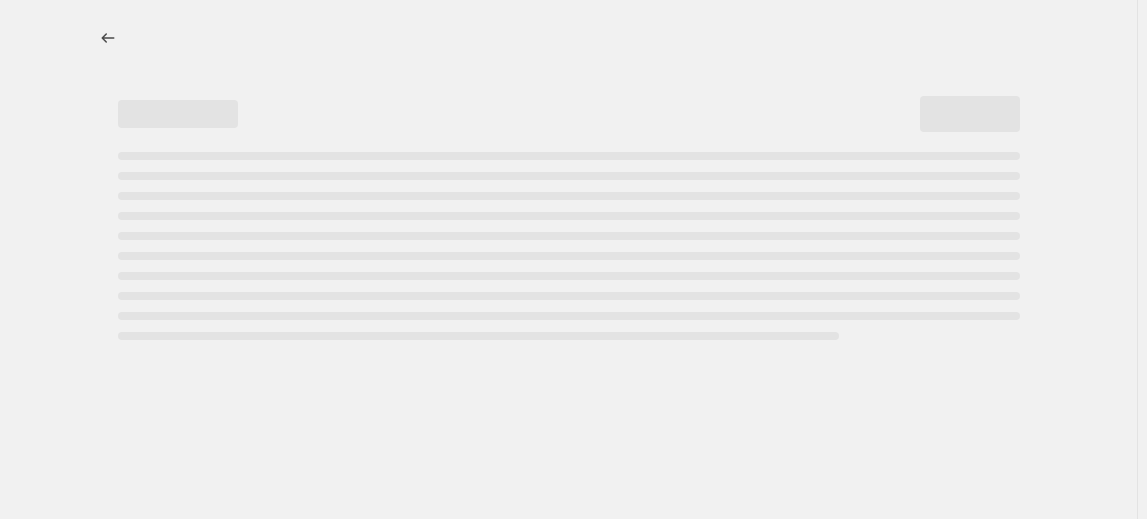 select on "percentage" 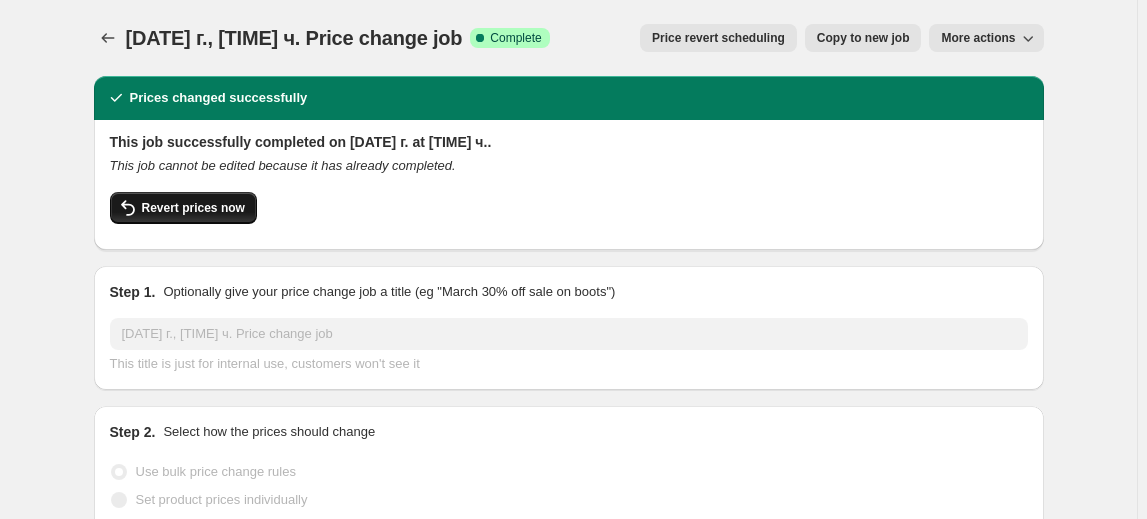 click on "Revert prices now" at bounding box center [193, 208] 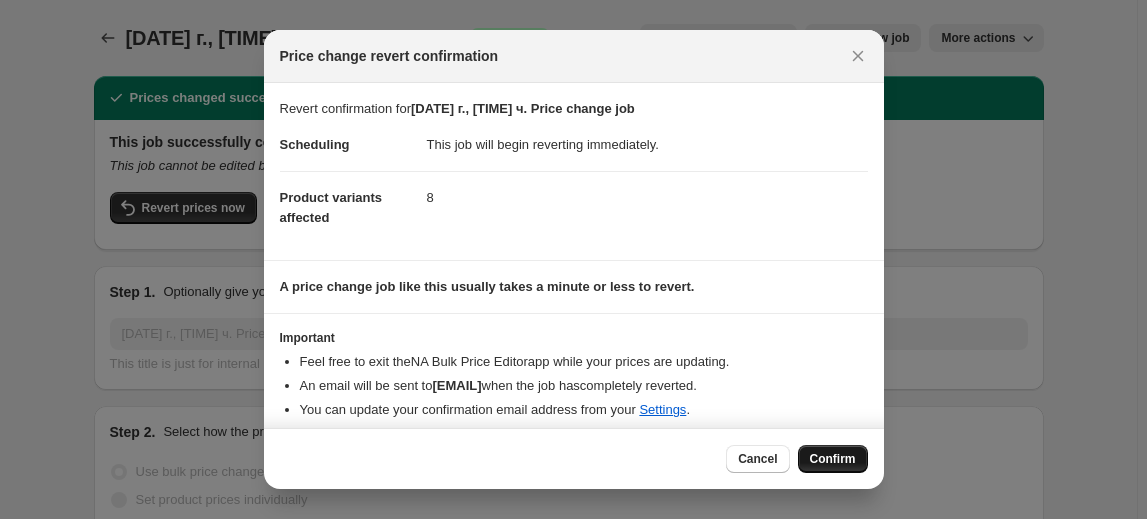 click on "Confirm" at bounding box center [833, 459] 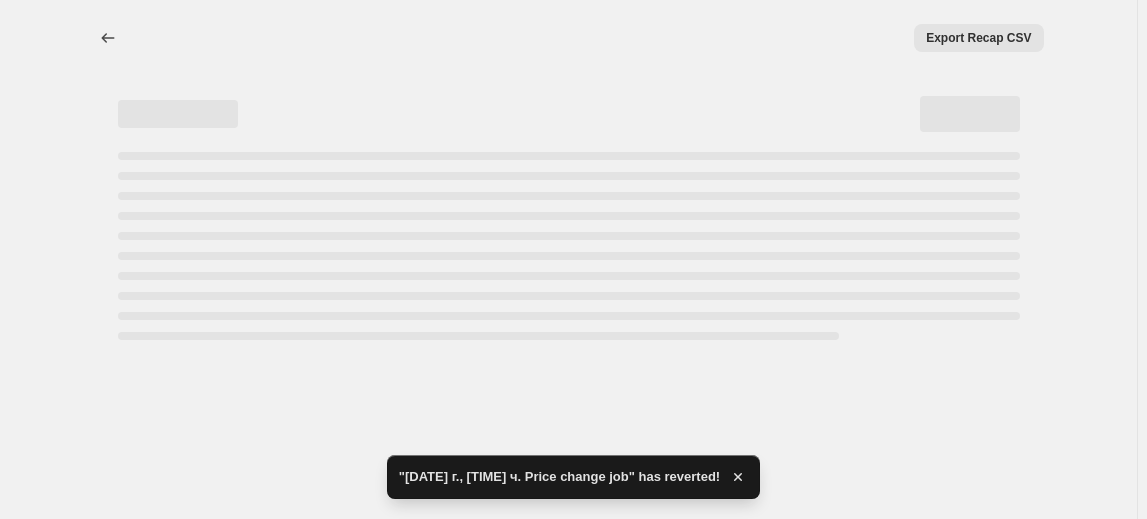 select on "percentage" 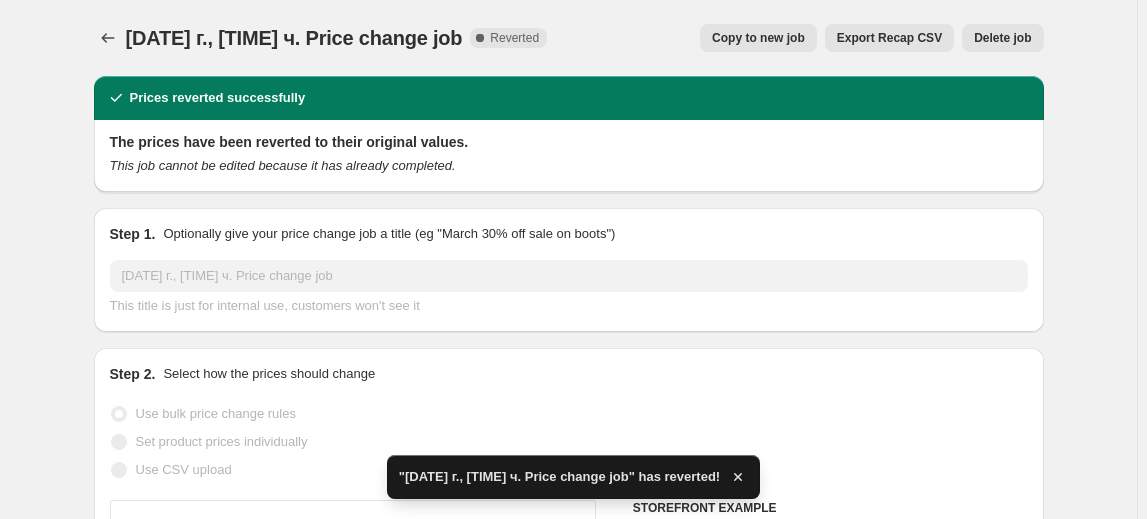 click on "Delete job" at bounding box center [1002, 38] 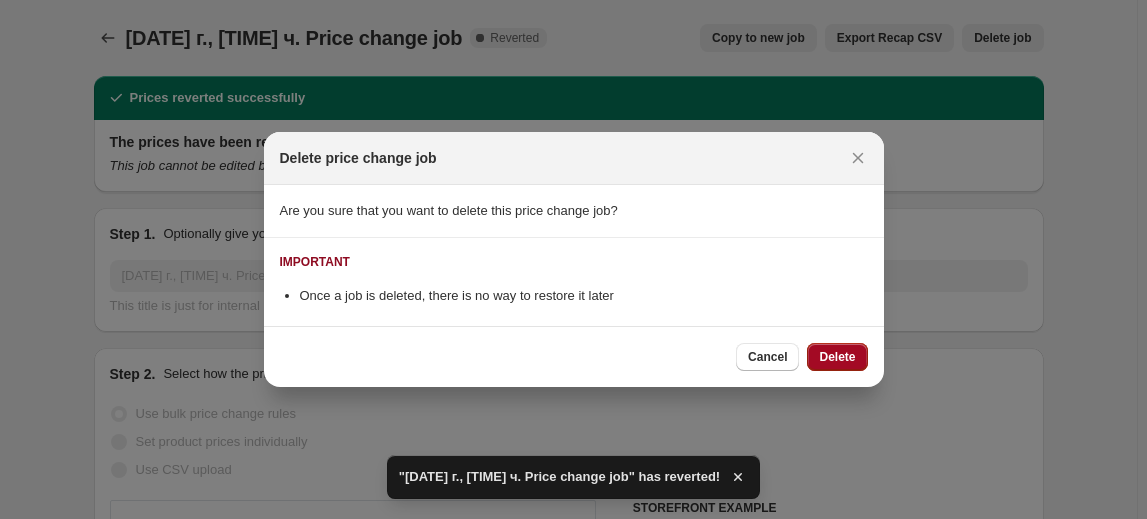 click on "Delete" at bounding box center (837, 357) 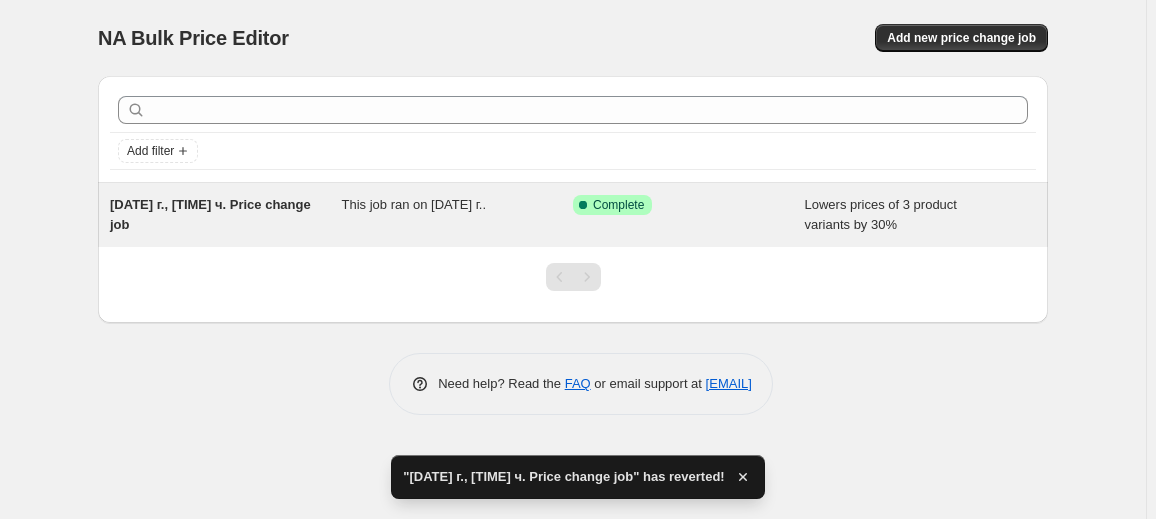 click on "[DATE] г., [TIME] ч. Price change job This job ran on [DATE] г.. Success Complete Complete Lowers prices of 3 product variants by 30%" at bounding box center [573, 215] 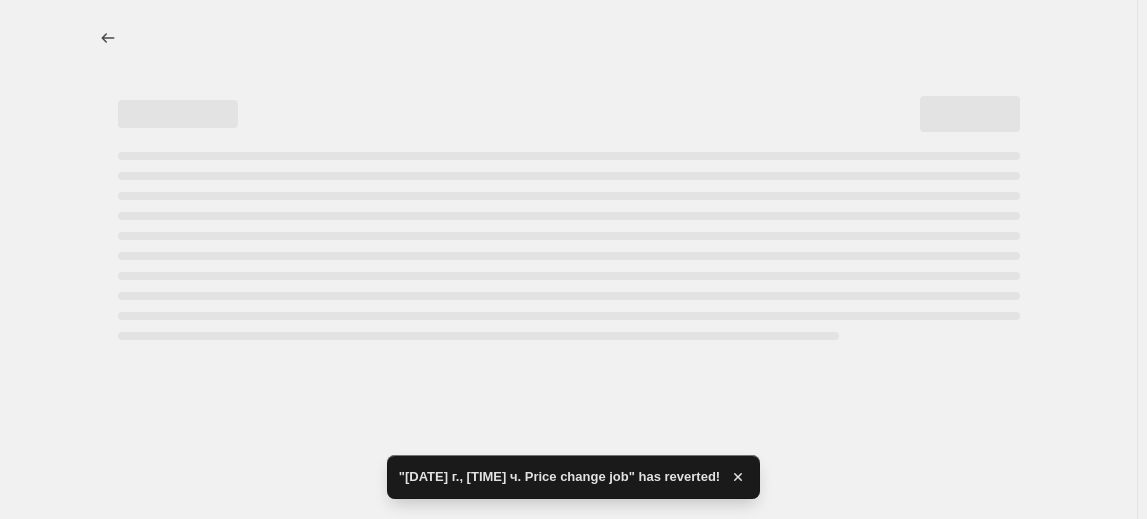 select on "percentage" 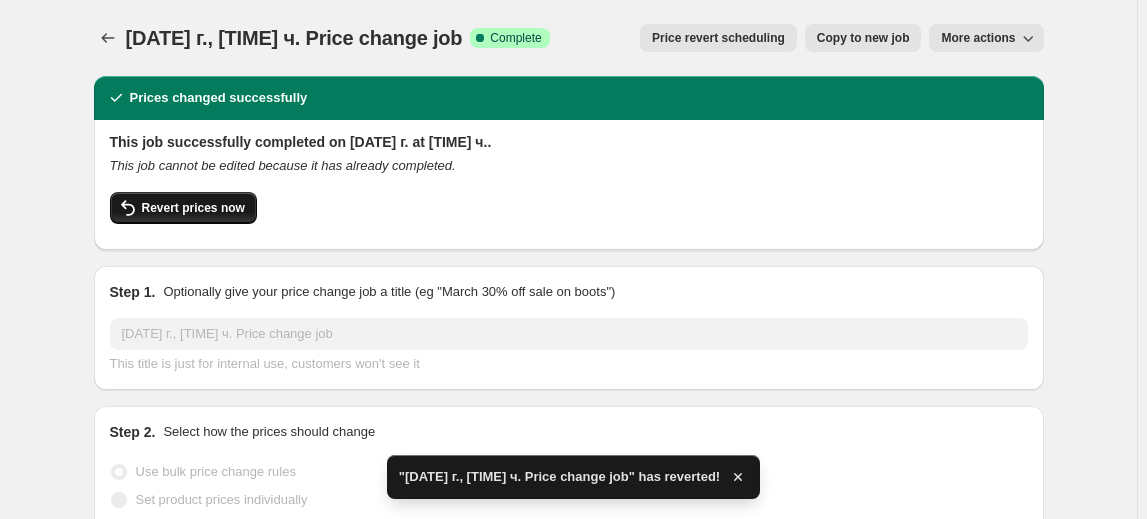 click on "Revert prices now" at bounding box center [183, 208] 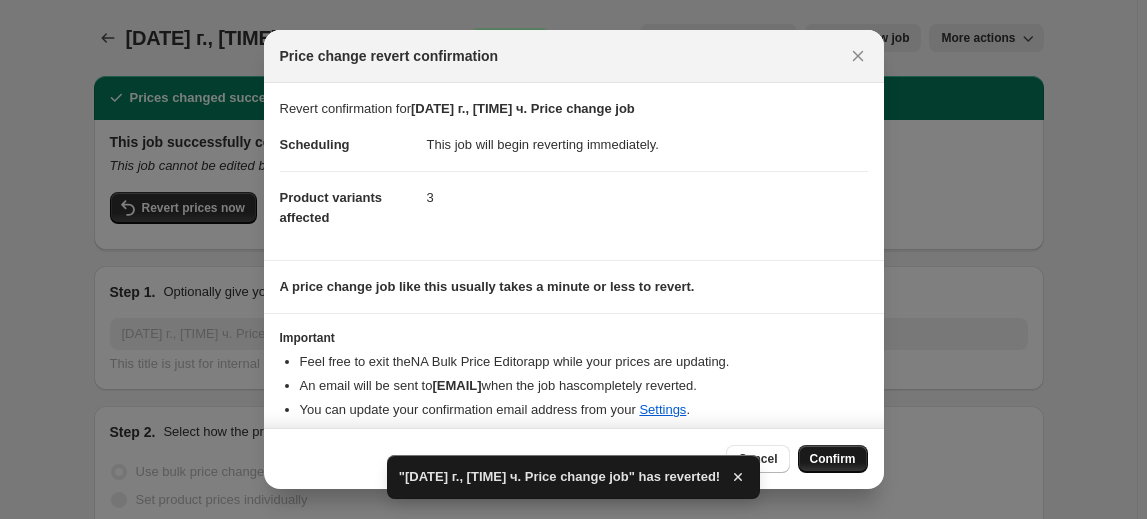 click on "Confirm" at bounding box center (833, 459) 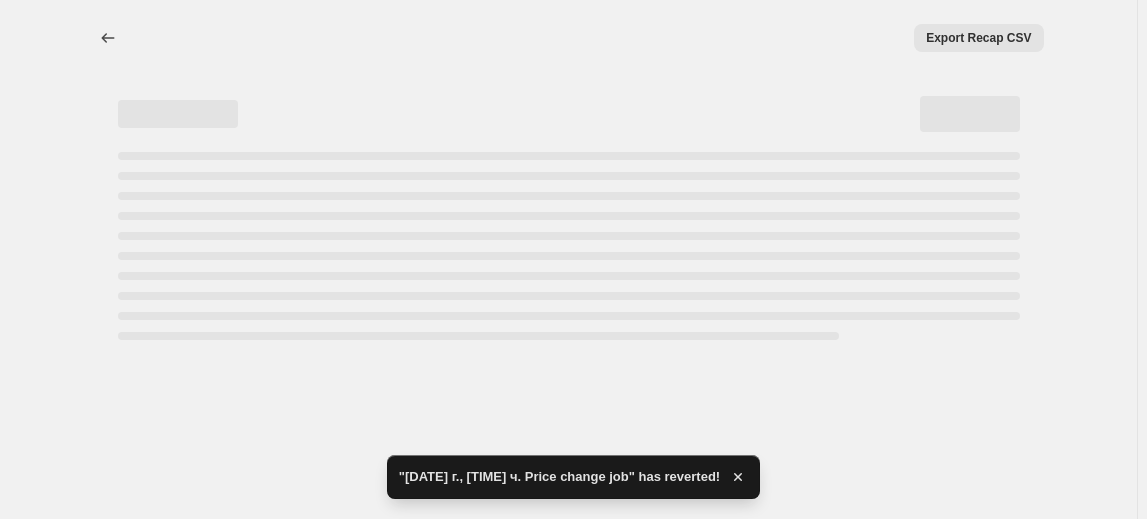 select on "percentage" 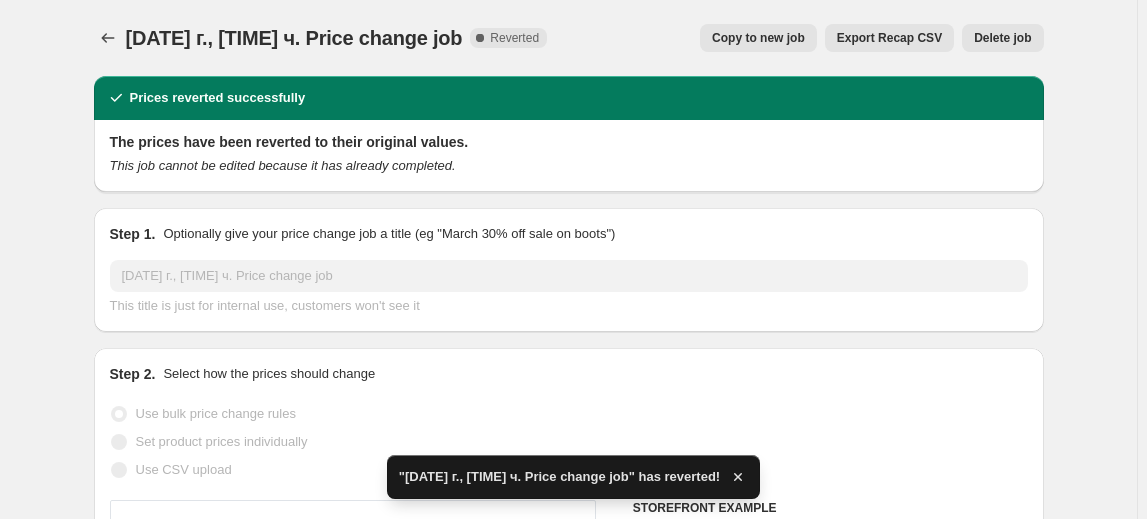click on "Delete job" at bounding box center (1002, 38) 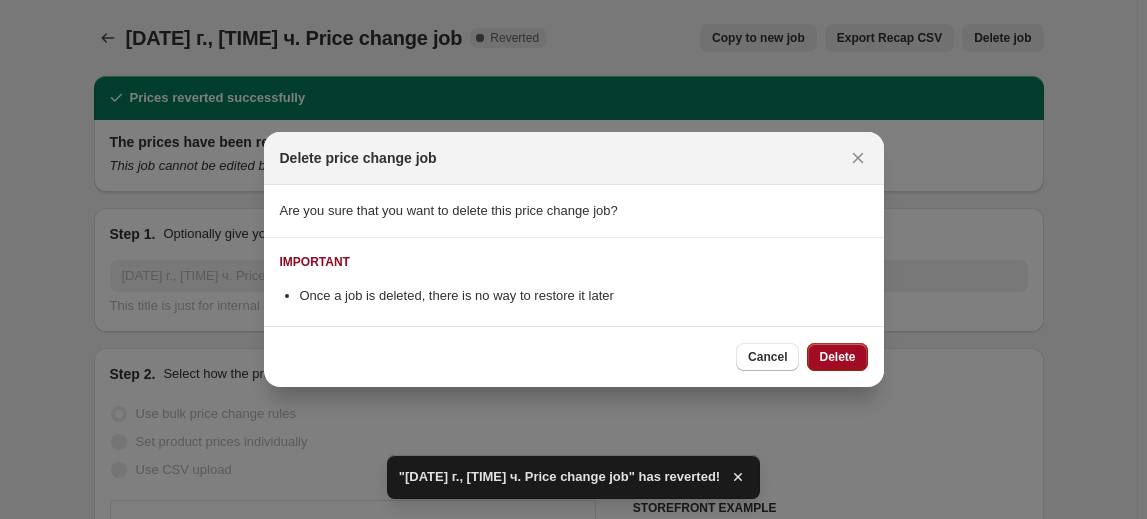 click on "Delete" at bounding box center [837, 357] 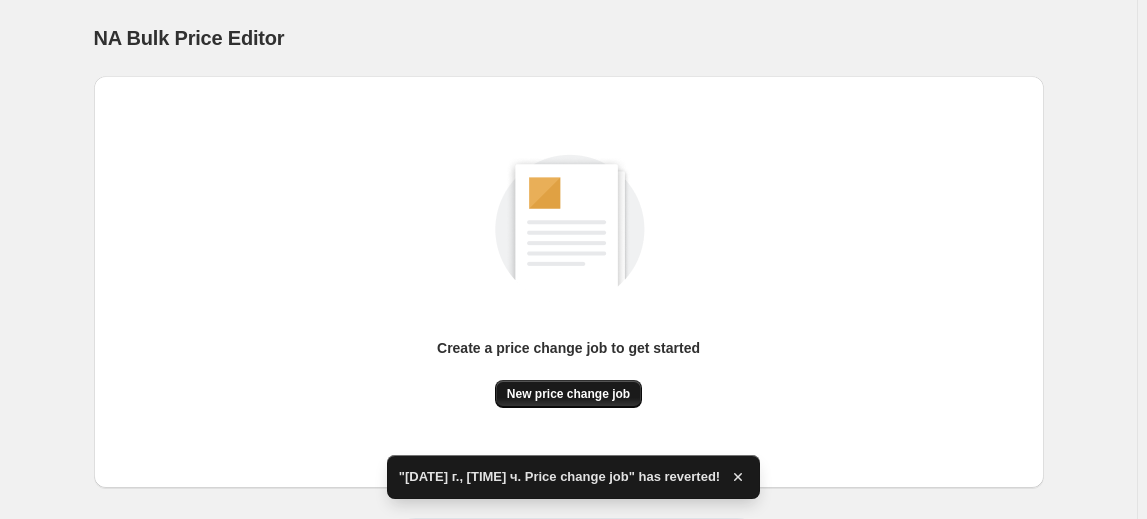 click on "New price change job" at bounding box center (568, 394) 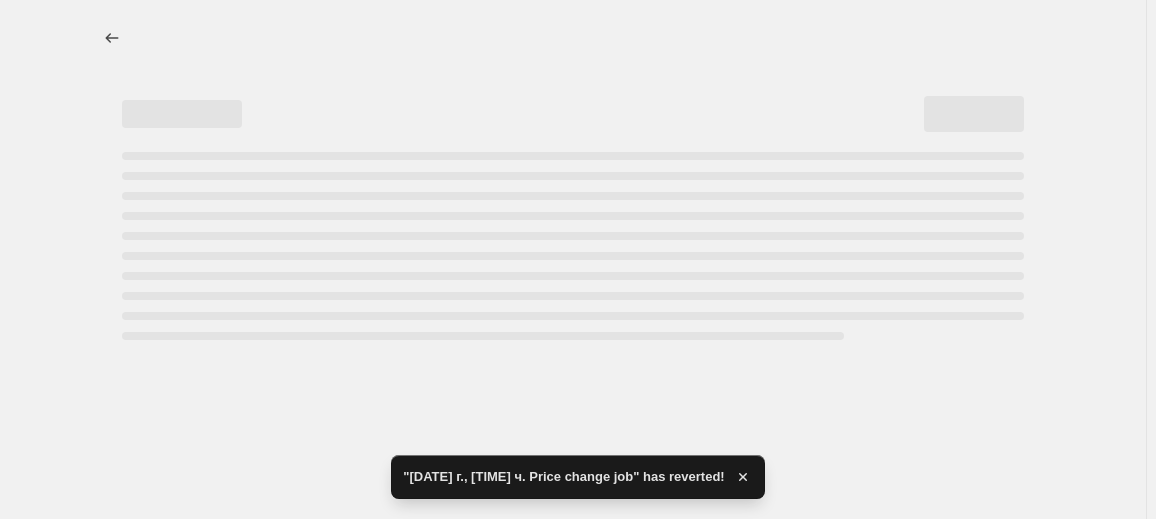 select on "percentage" 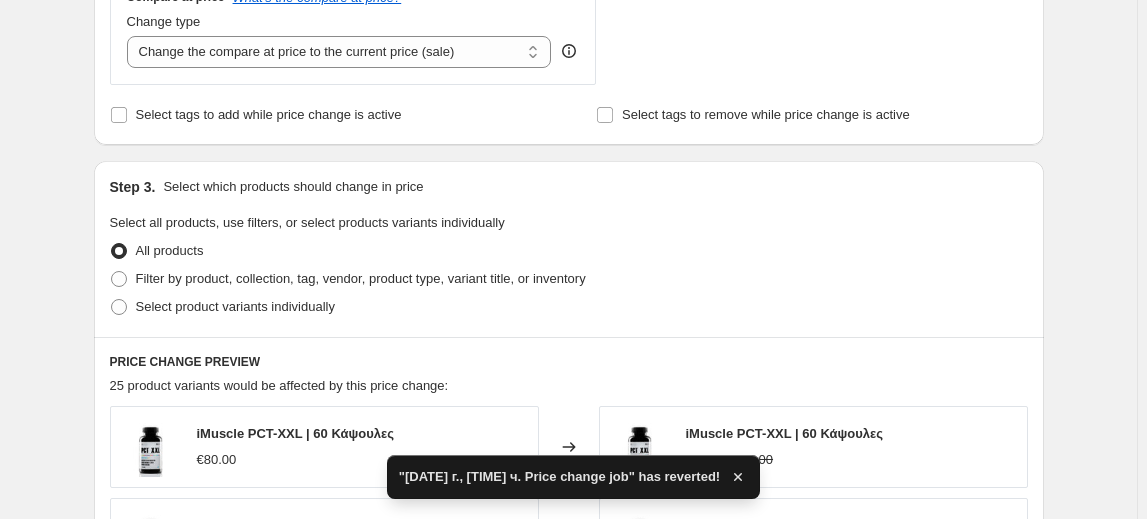scroll, scrollTop: 818, scrollLeft: 0, axis: vertical 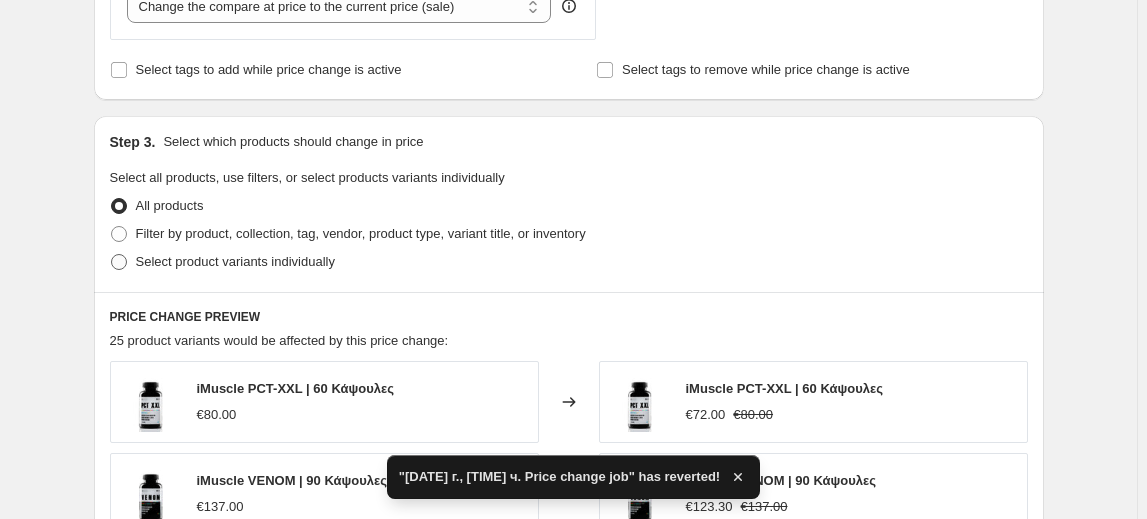 click on "Select product variants individually" at bounding box center [235, 261] 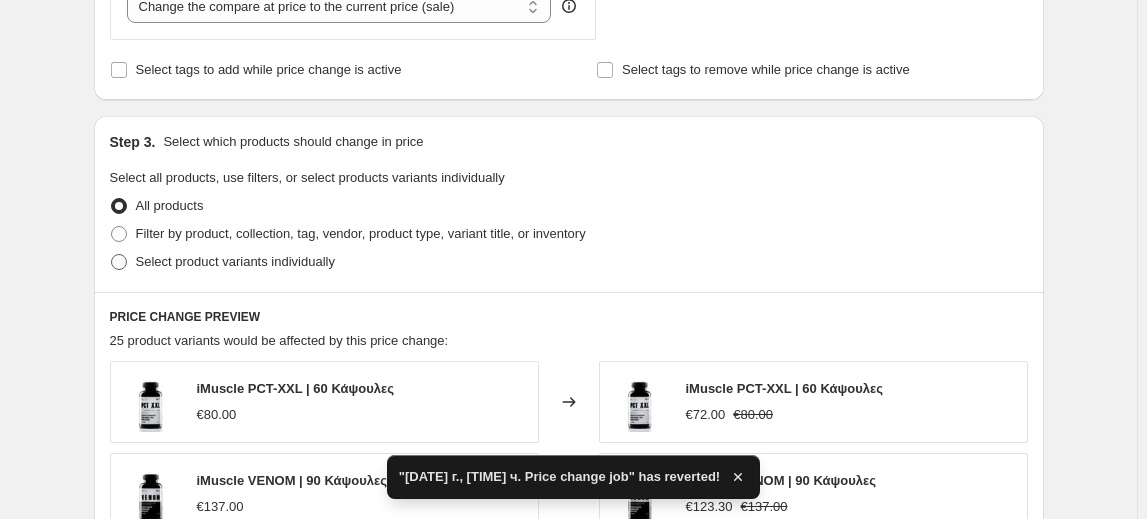 radio on "true" 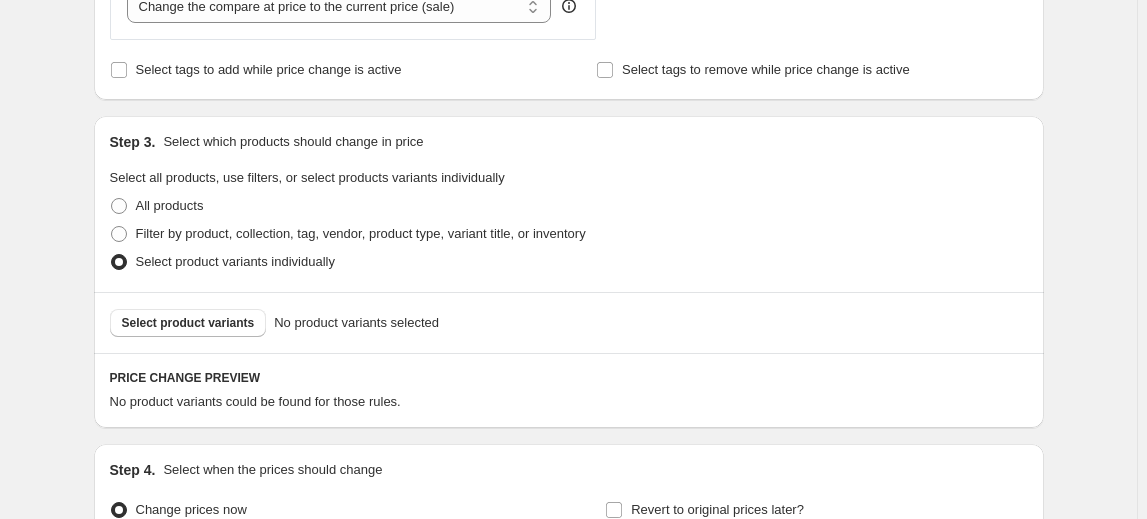 click on "Select product variants" at bounding box center (188, 323) 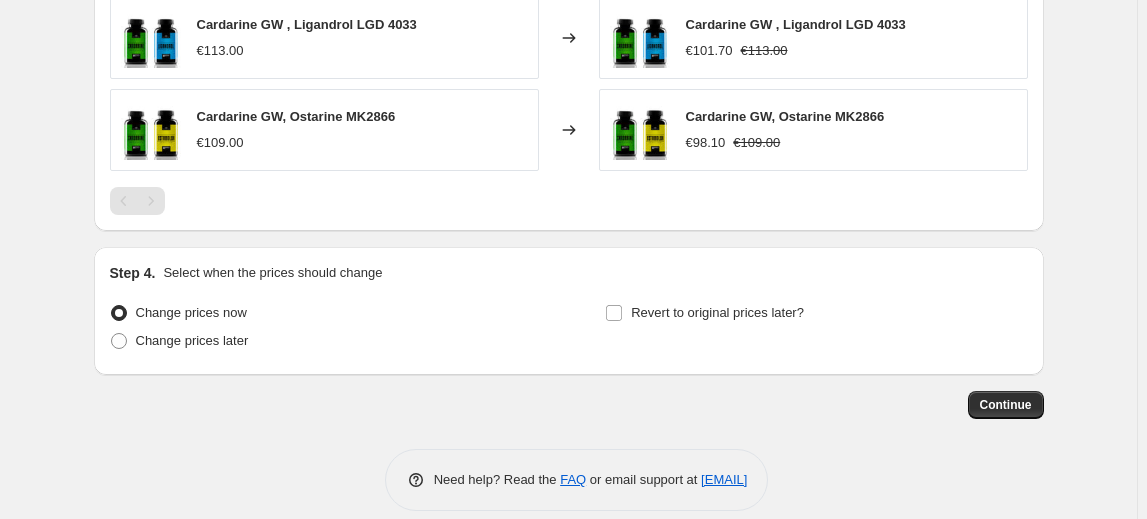scroll, scrollTop: 1353, scrollLeft: 0, axis: vertical 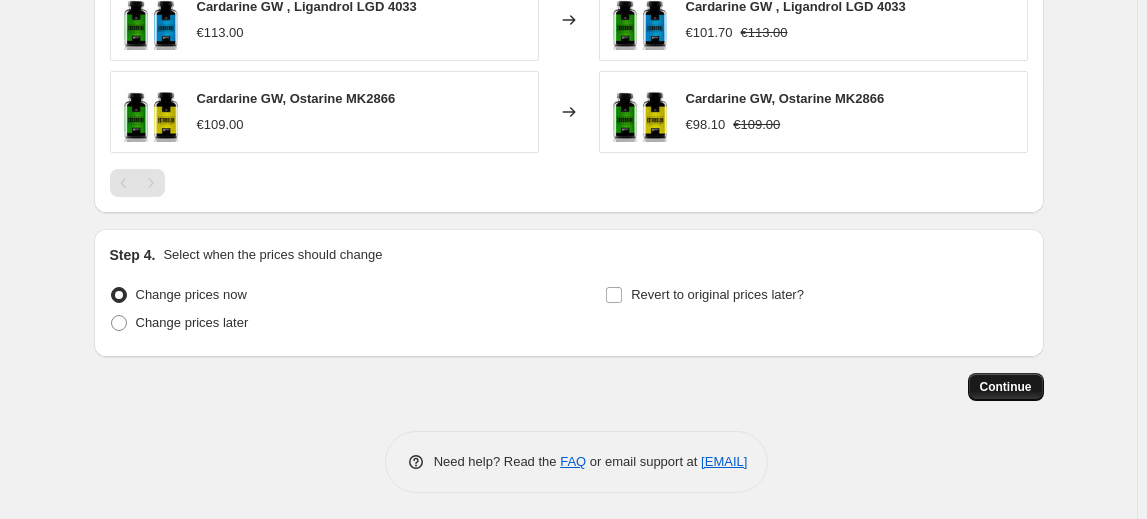 click on "Continue" at bounding box center (1006, 387) 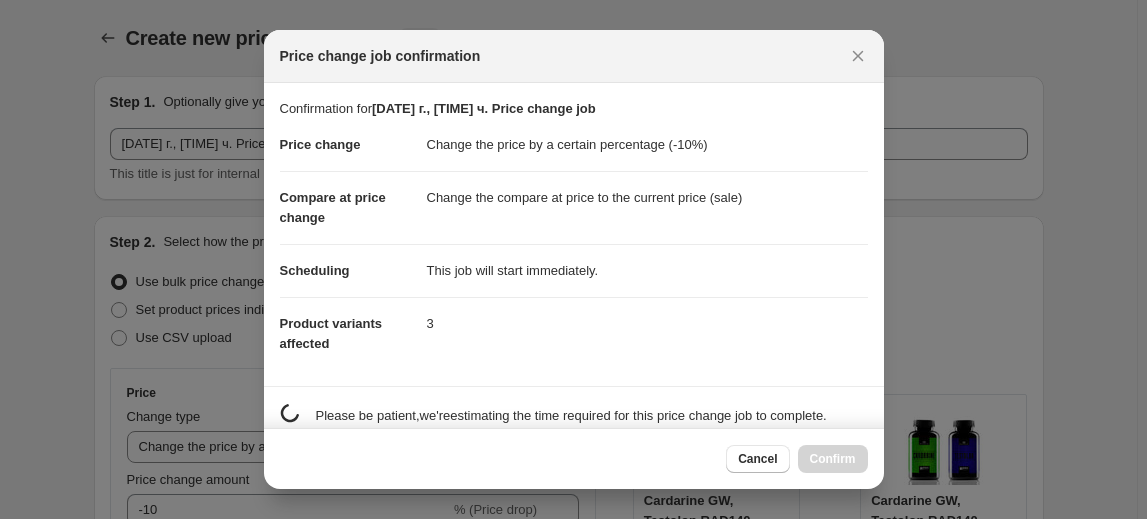 scroll, scrollTop: 1353, scrollLeft: 0, axis: vertical 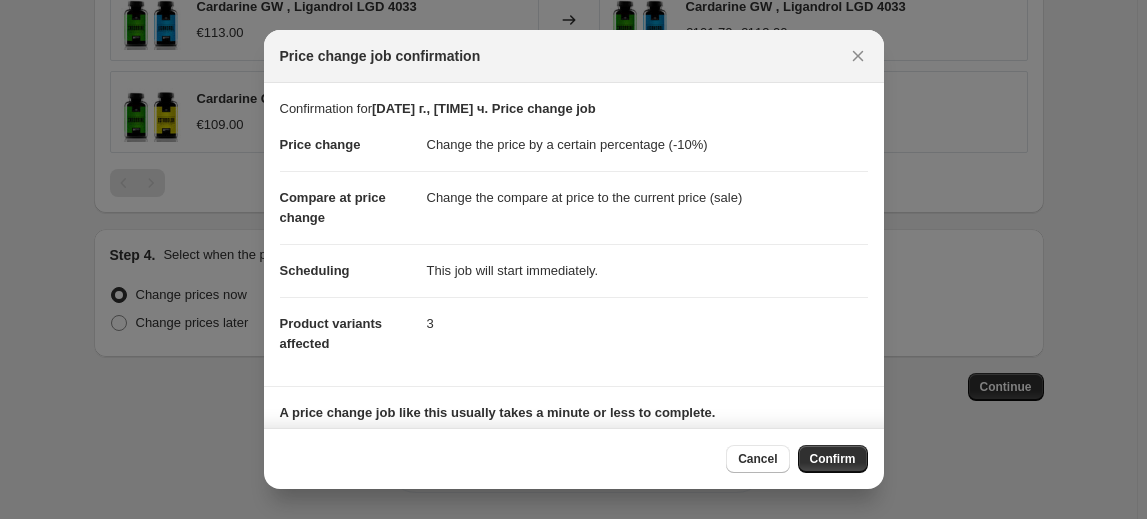 click on "Confirm" at bounding box center (833, 459) 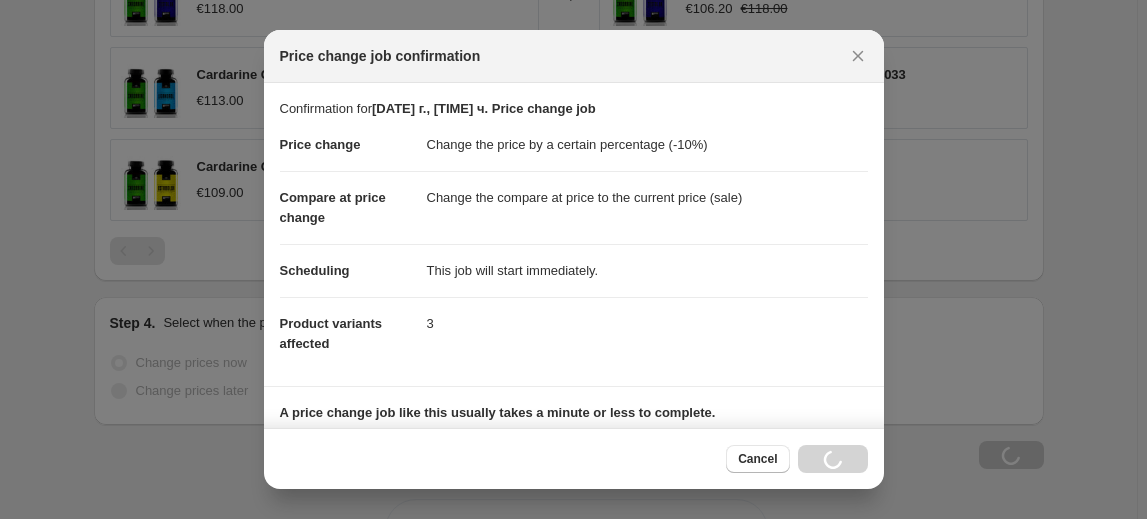scroll, scrollTop: 1421, scrollLeft: 0, axis: vertical 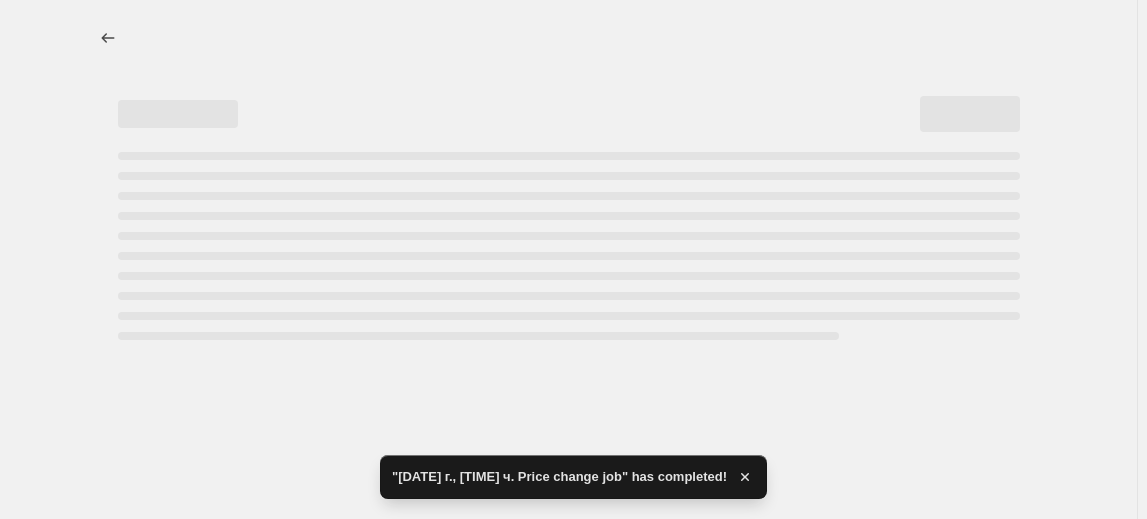 select on "percentage" 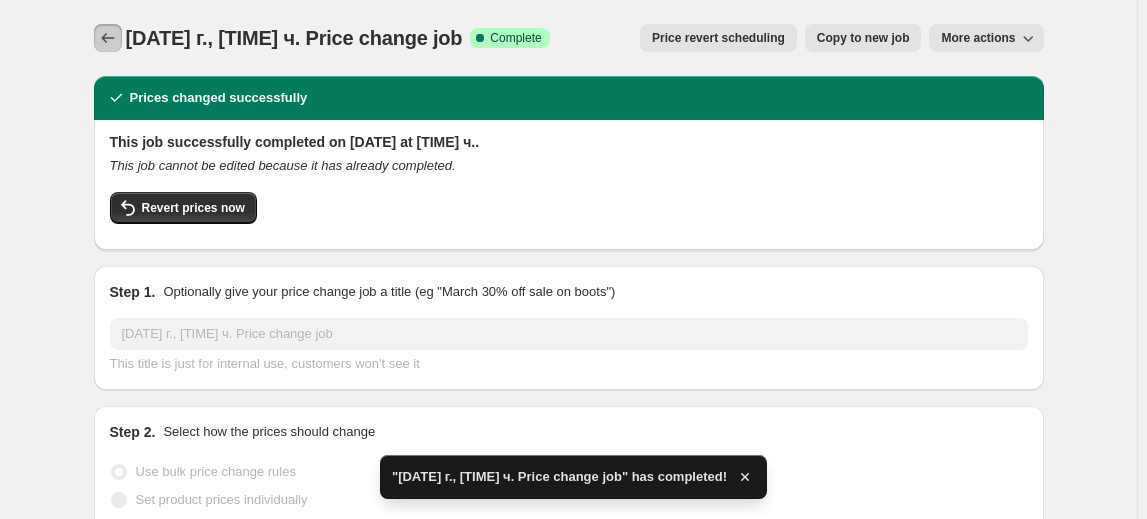 click 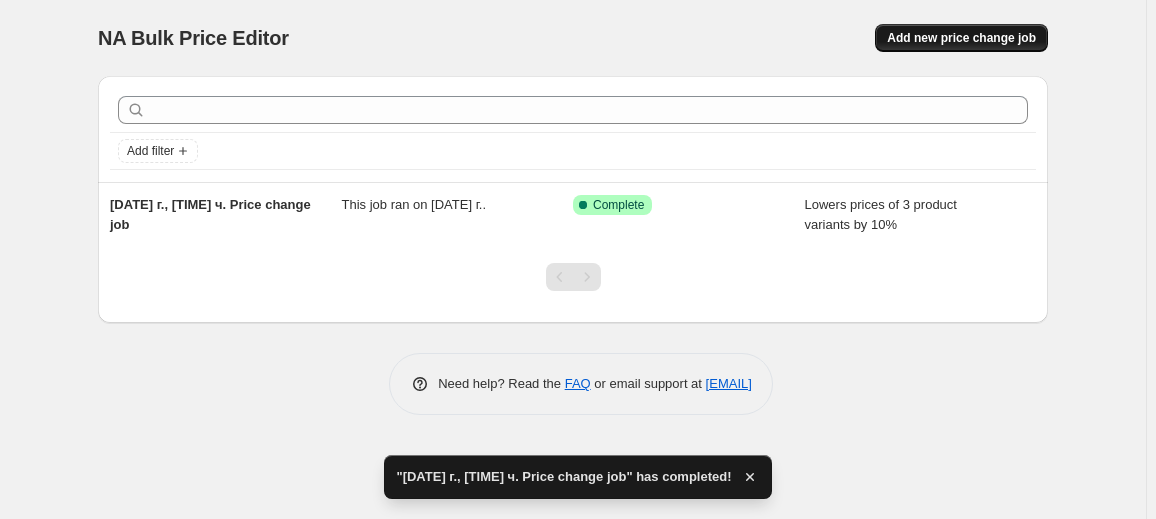 click on "Add new price change job" at bounding box center (961, 38) 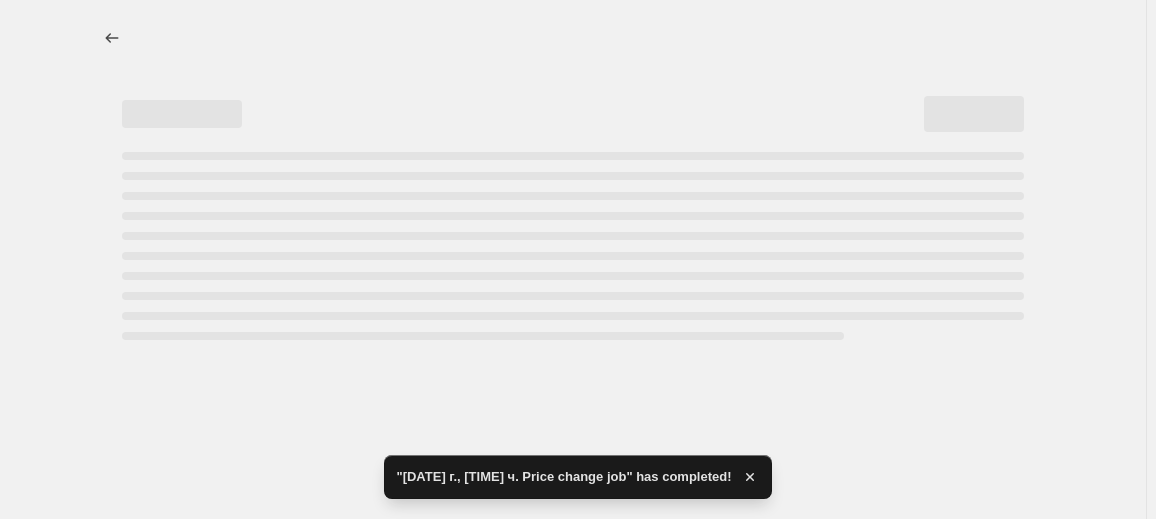 select on "percentage" 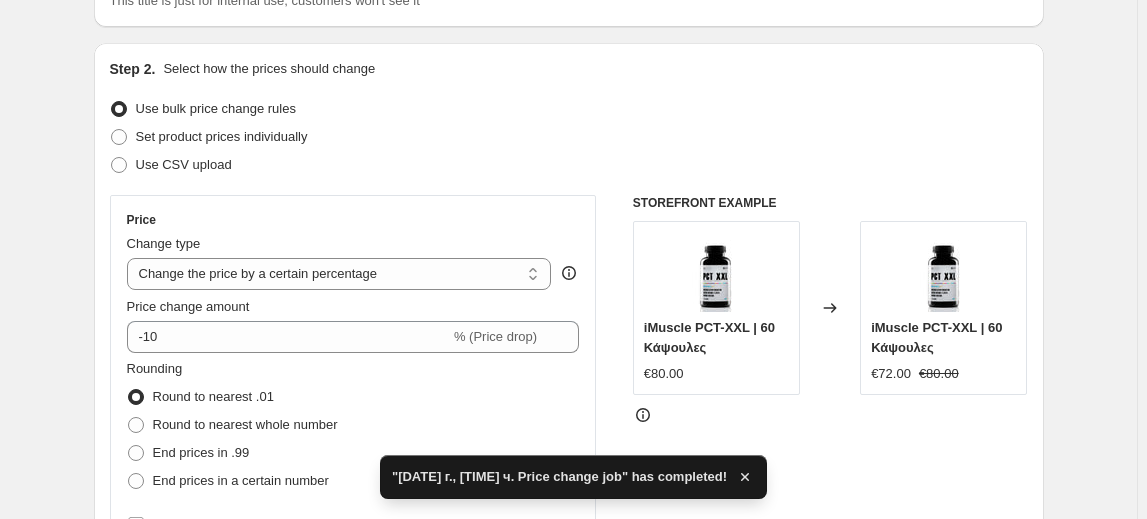 scroll, scrollTop: 181, scrollLeft: 0, axis: vertical 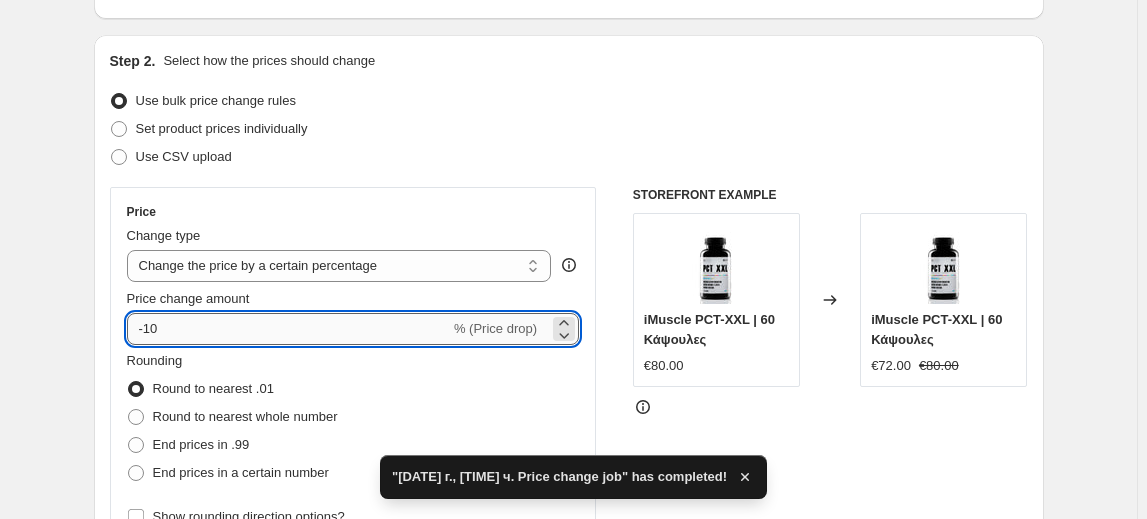 click on "-10" at bounding box center [288, 329] 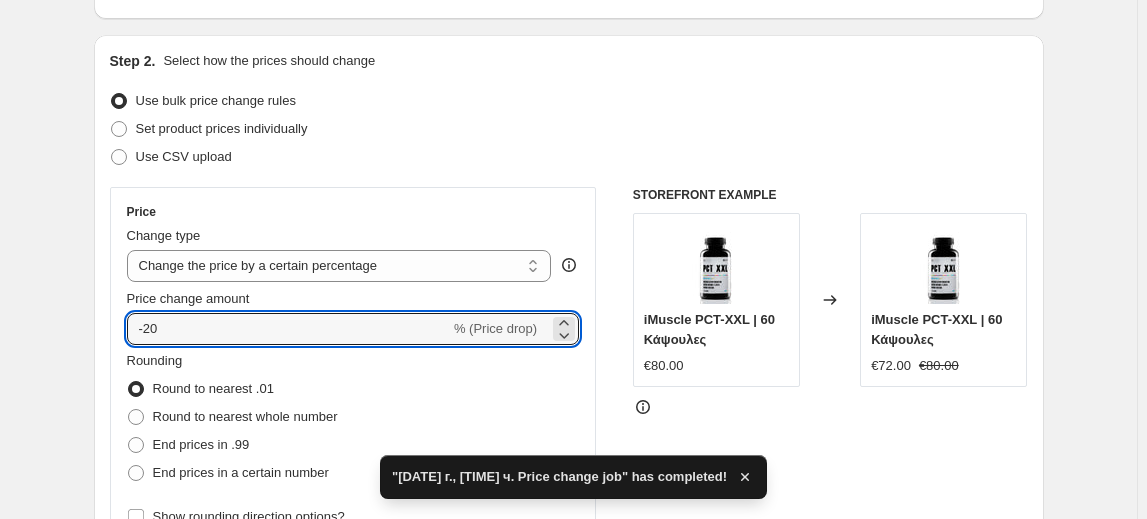 type on "-20" 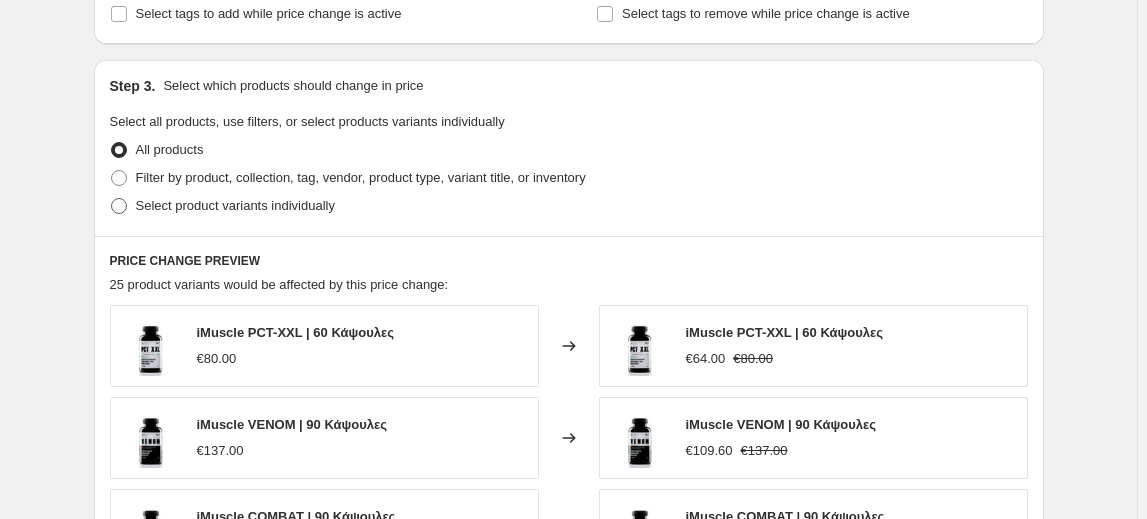 scroll, scrollTop: 1000, scrollLeft: 0, axis: vertical 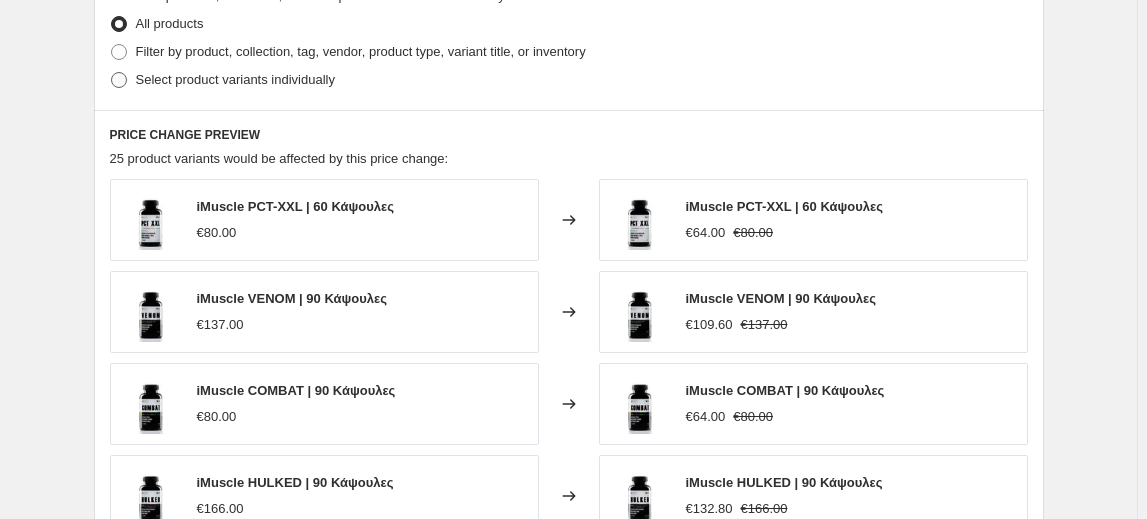 click on "Select product variants individually" at bounding box center [235, 79] 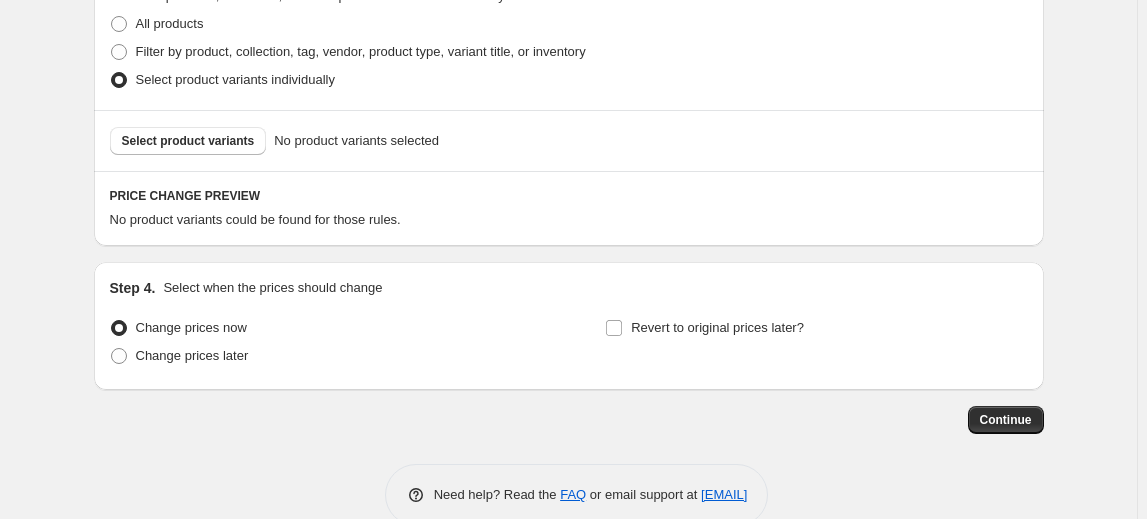 click on "Select product variants" at bounding box center (188, 141) 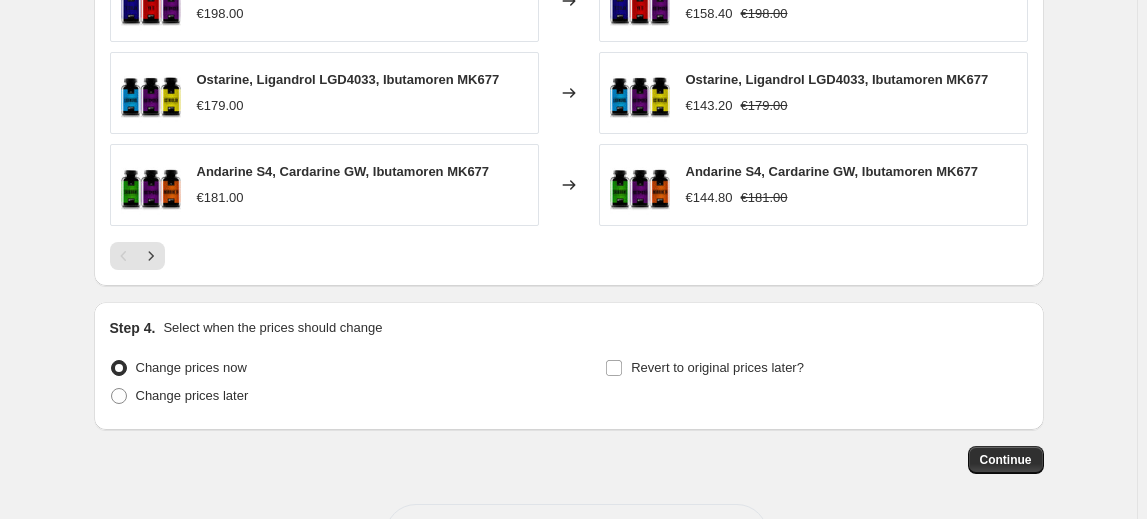 scroll, scrollTop: 1536, scrollLeft: 0, axis: vertical 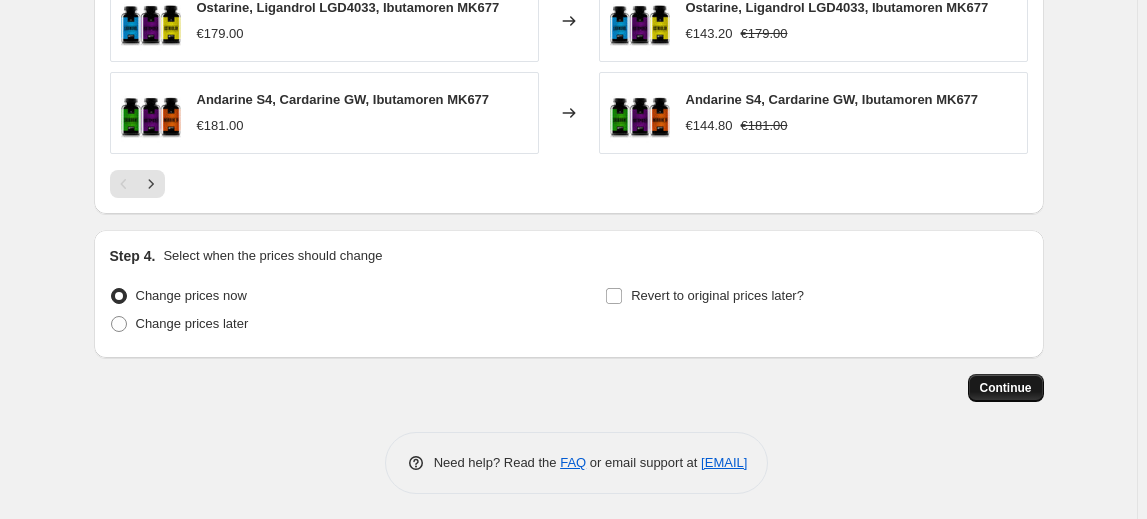 click on "Continue" at bounding box center (1006, 388) 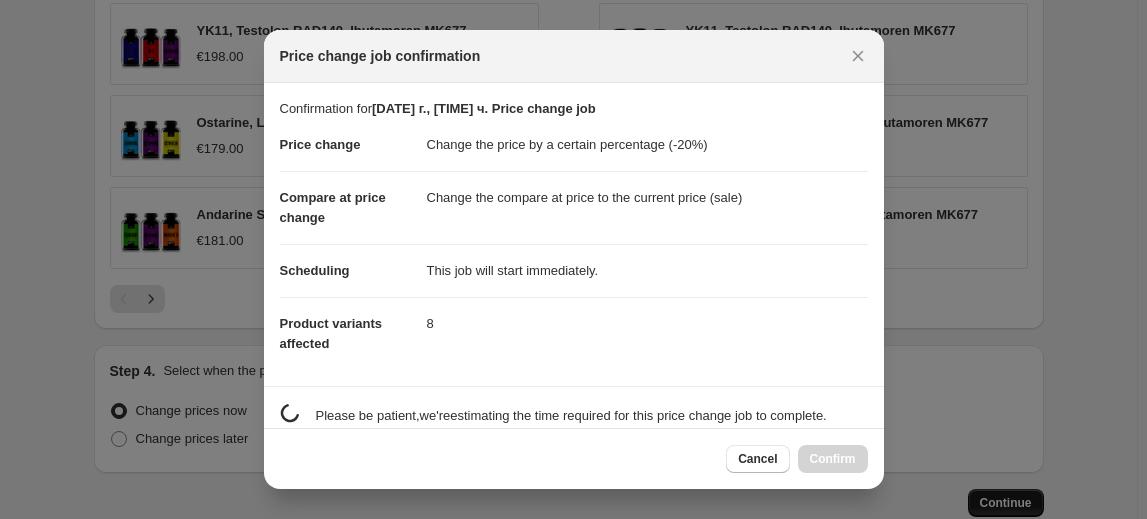 scroll, scrollTop: 0, scrollLeft: 0, axis: both 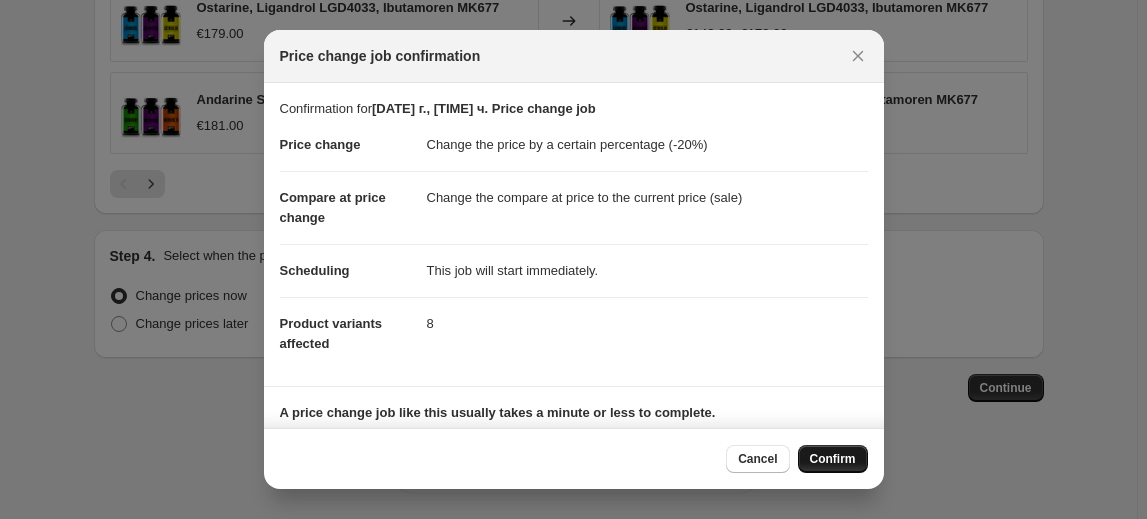 click on "Confirm" at bounding box center [833, 459] 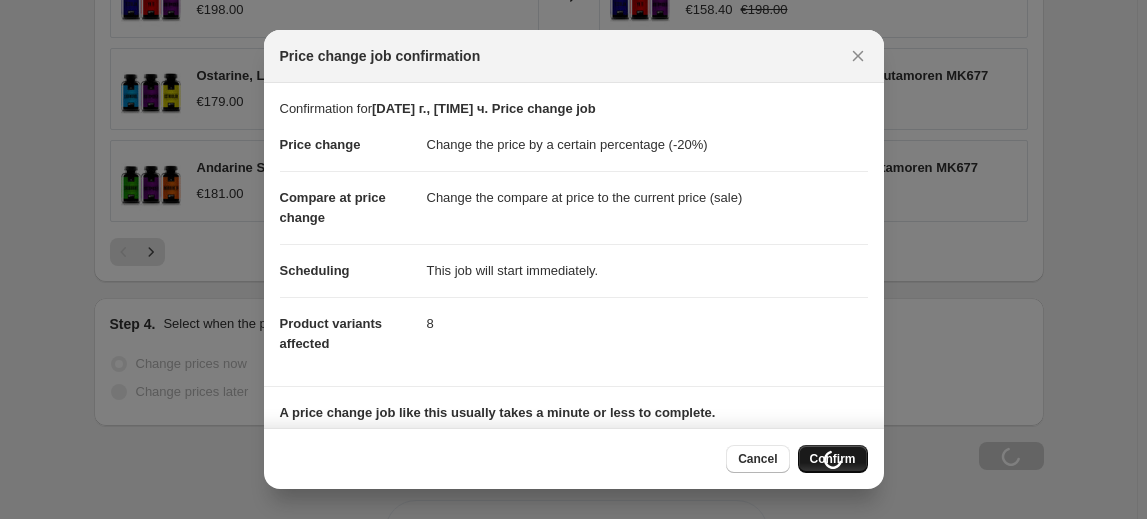 scroll, scrollTop: 1604, scrollLeft: 0, axis: vertical 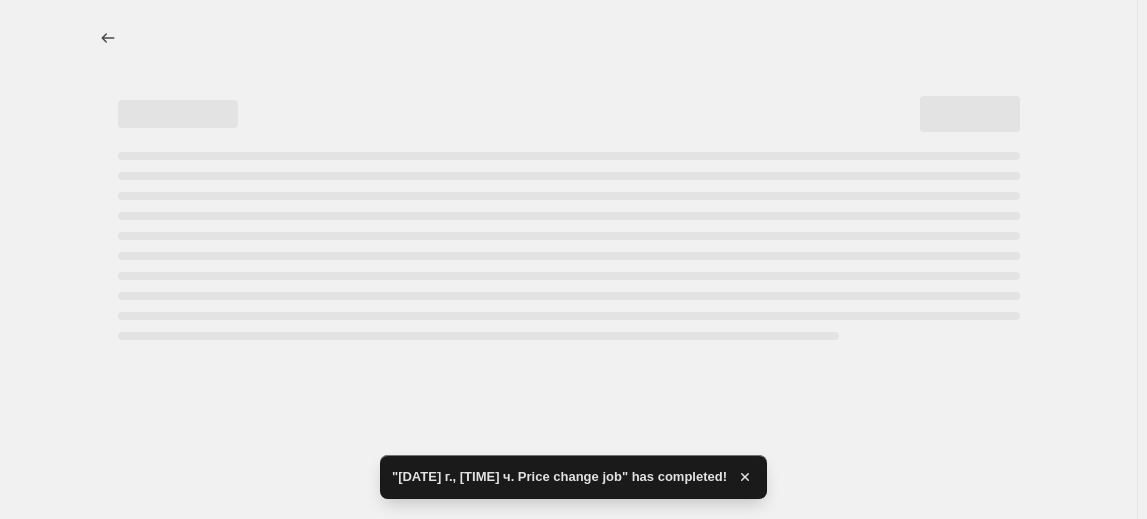 select on "percentage" 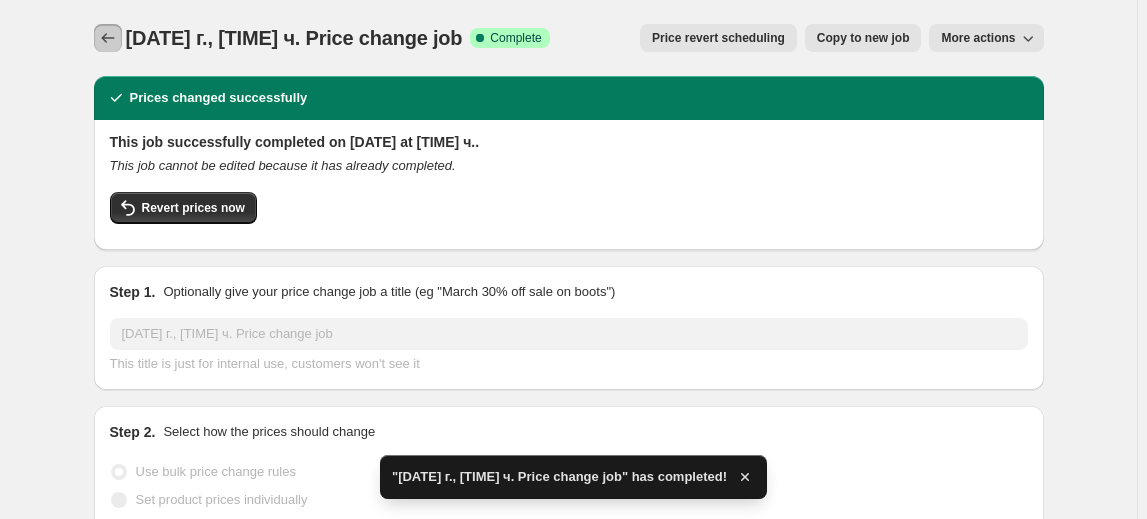 click at bounding box center (108, 38) 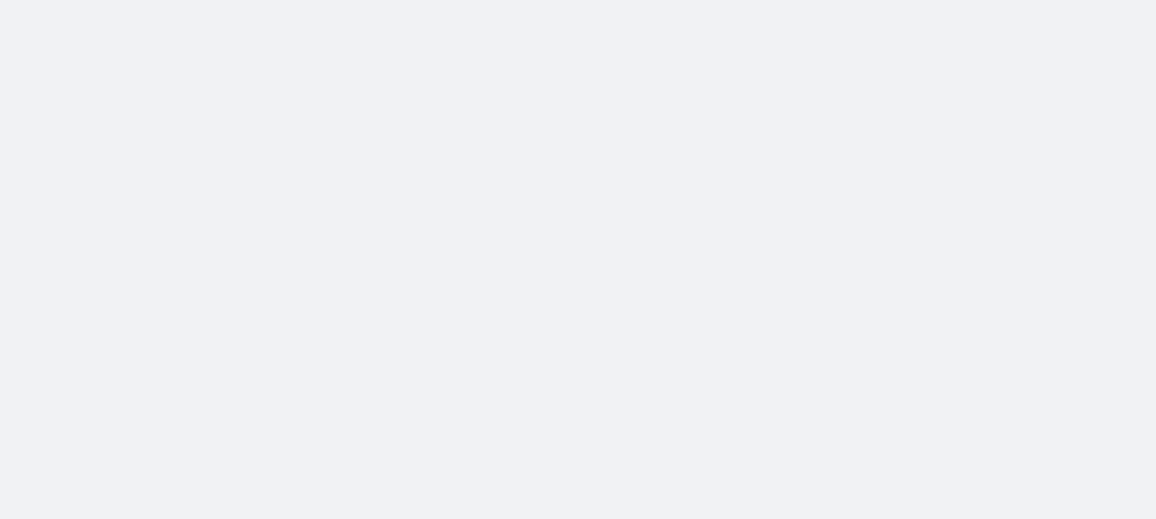 scroll, scrollTop: 0, scrollLeft: 0, axis: both 